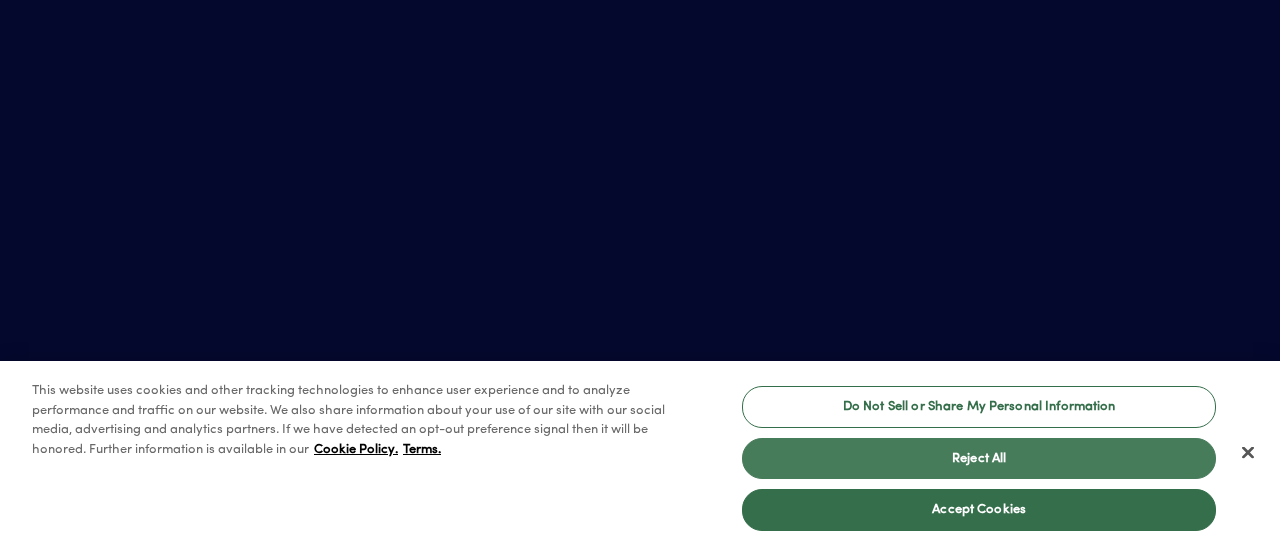 scroll, scrollTop: 0, scrollLeft: 0, axis: both 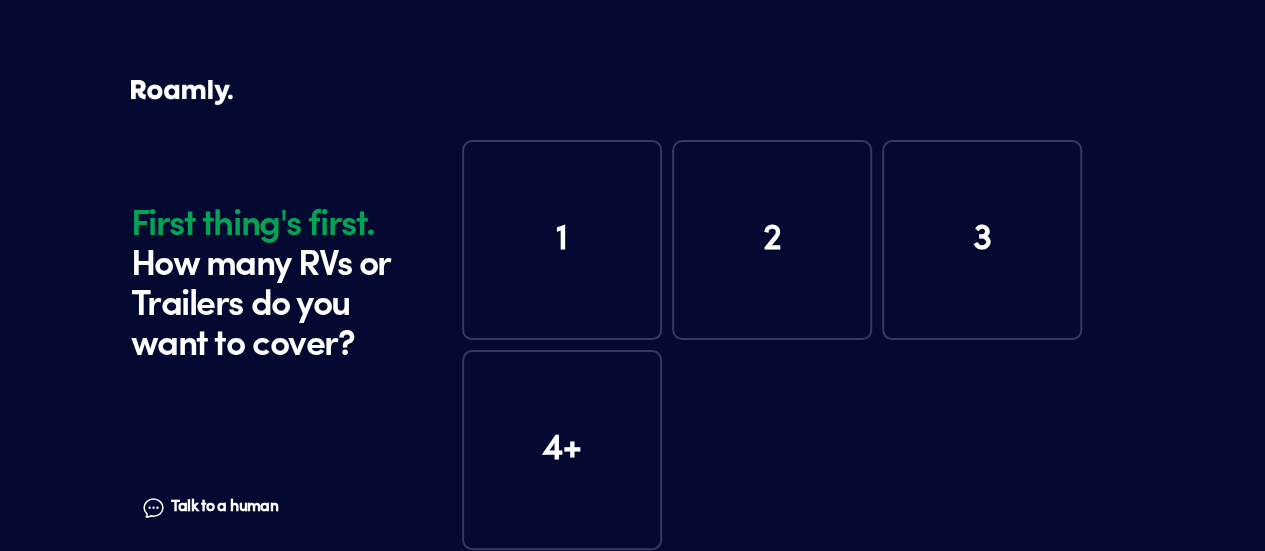 click on "1" at bounding box center [562, 240] 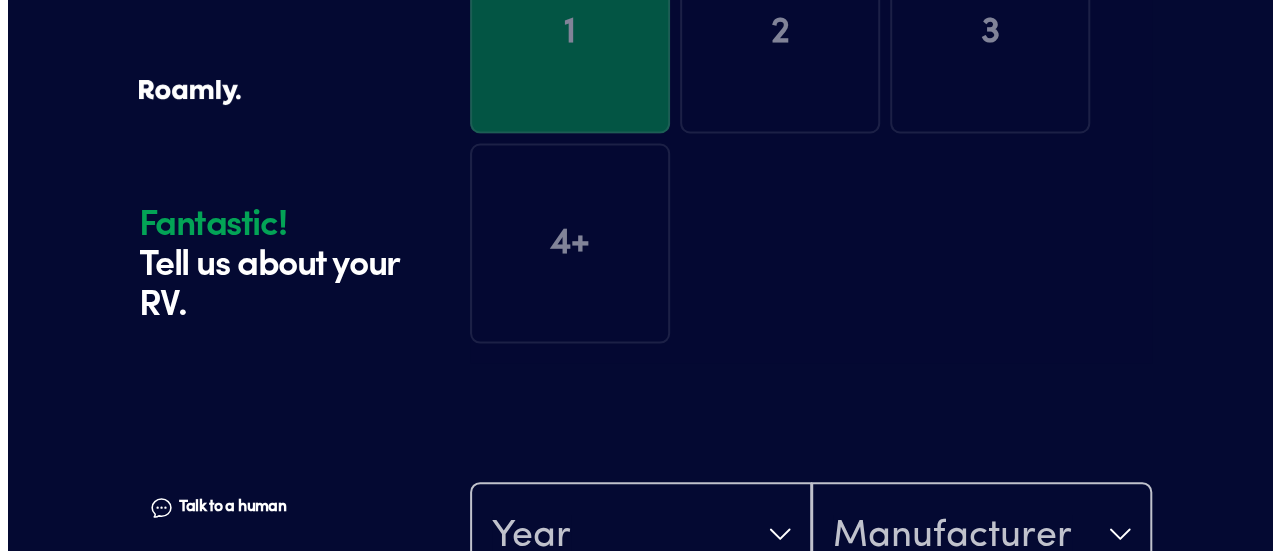 scroll, scrollTop: 390, scrollLeft: 0, axis: vertical 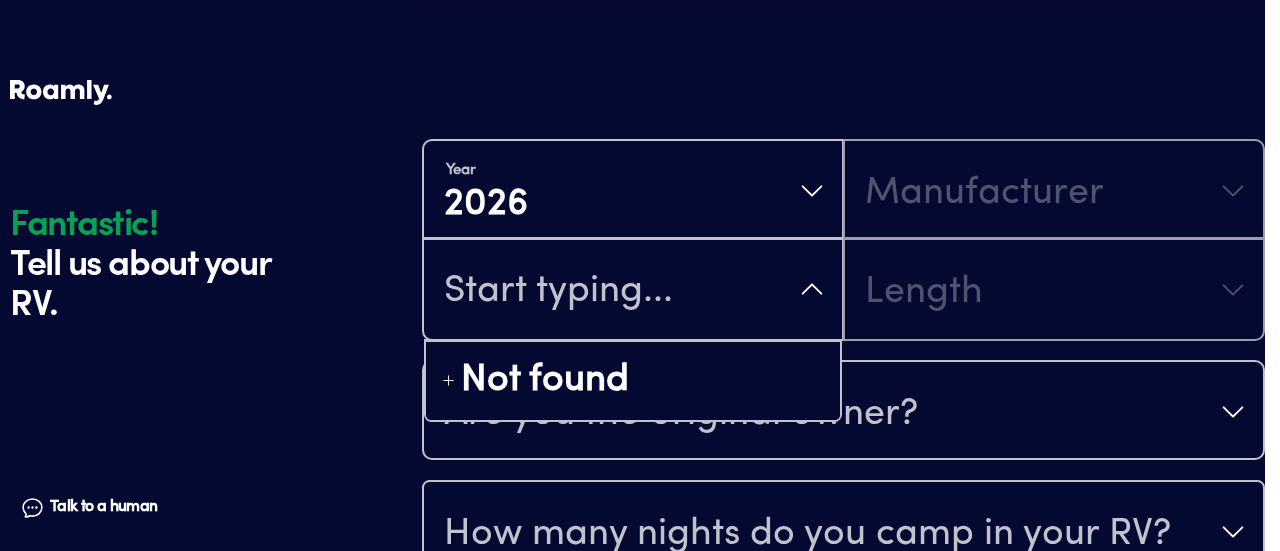 click at bounding box center [633, 291] 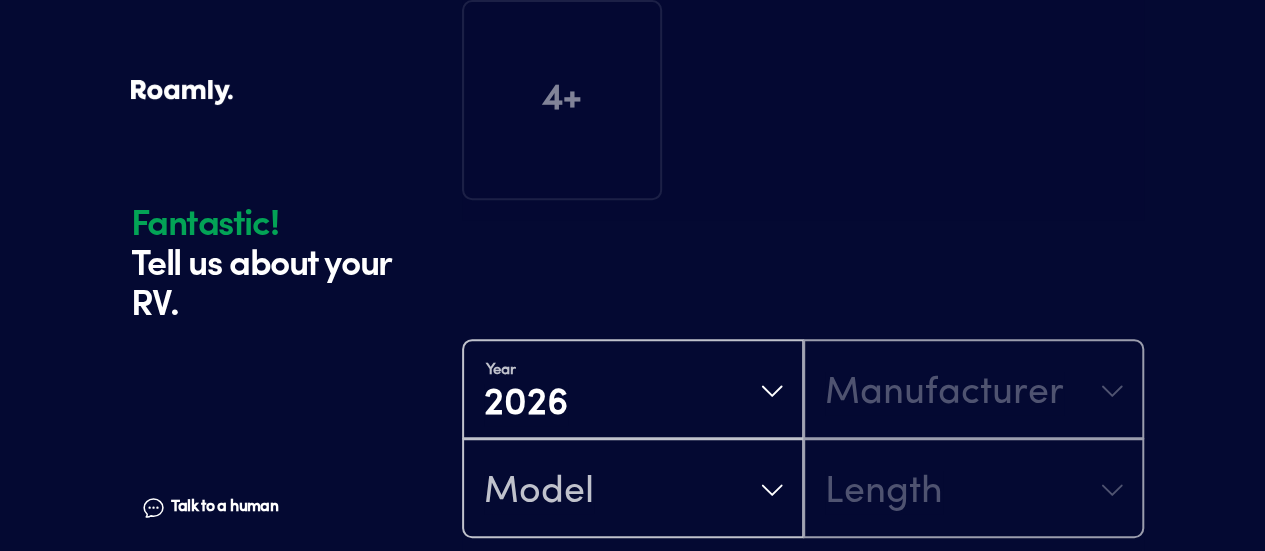 click on "Year 2026 Manufacturer Model Length Are you the original owner? How many nights do you camp in your RV? How do you store your RV? Yes No Does this RV have a salvage title? Please fill out all fields" at bounding box center (803, 638) 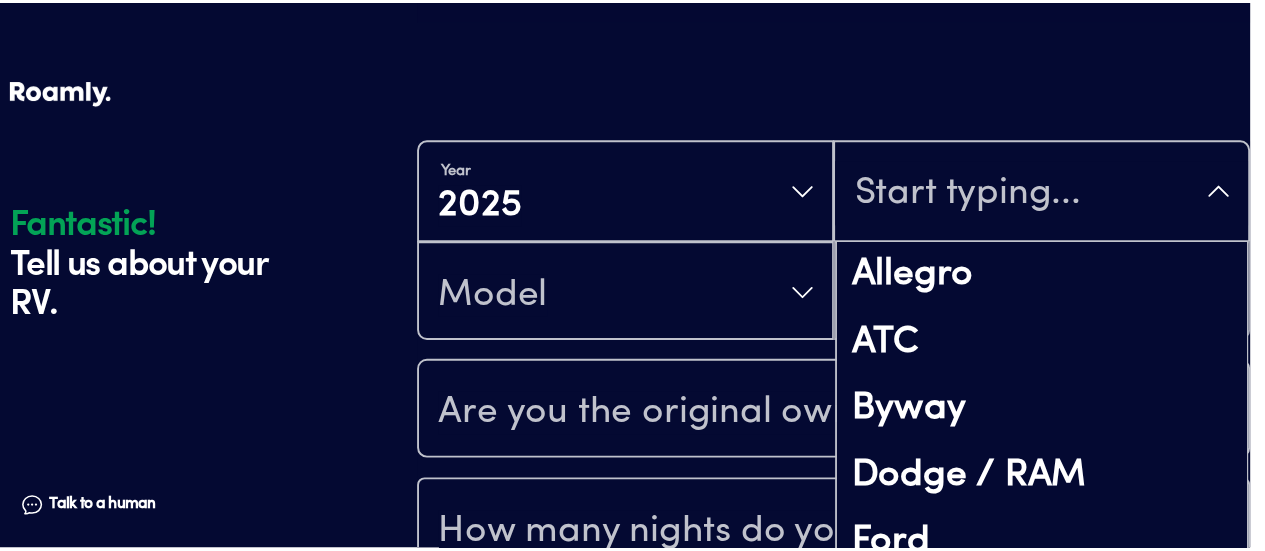 scroll, scrollTop: 0, scrollLeft: 0, axis: both 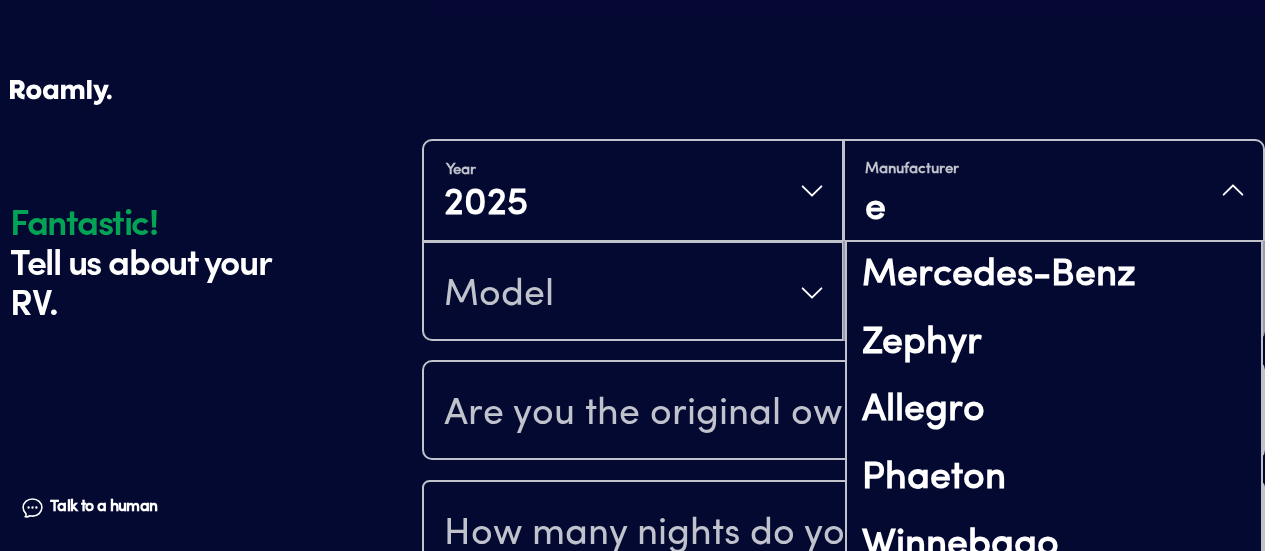 type on "en" 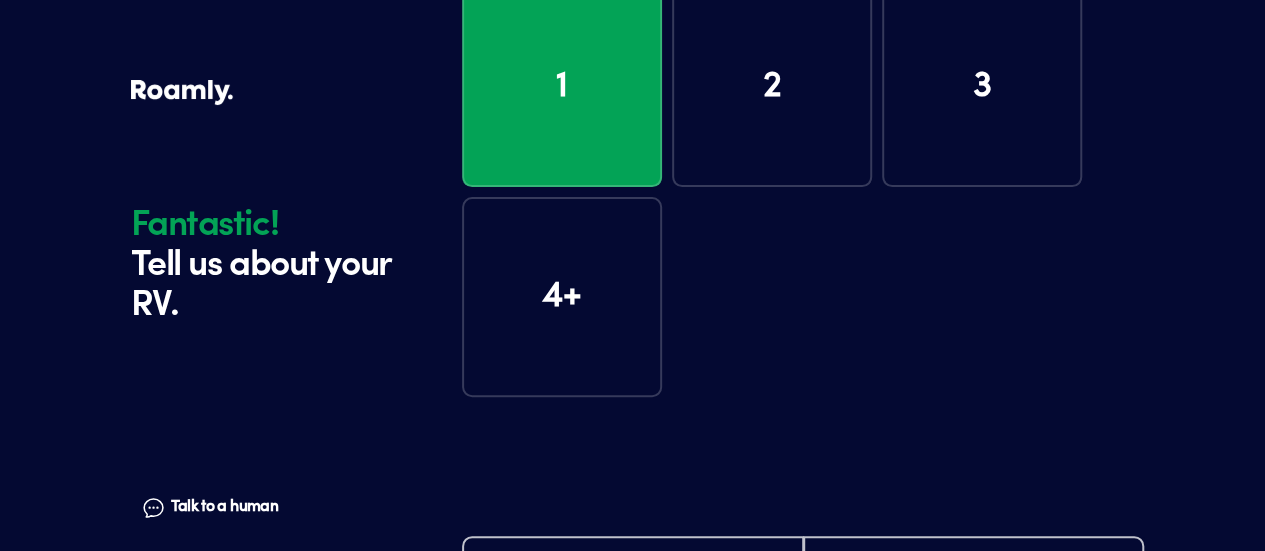 scroll, scrollTop: 500, scrollLeft: 0, axis: vertical 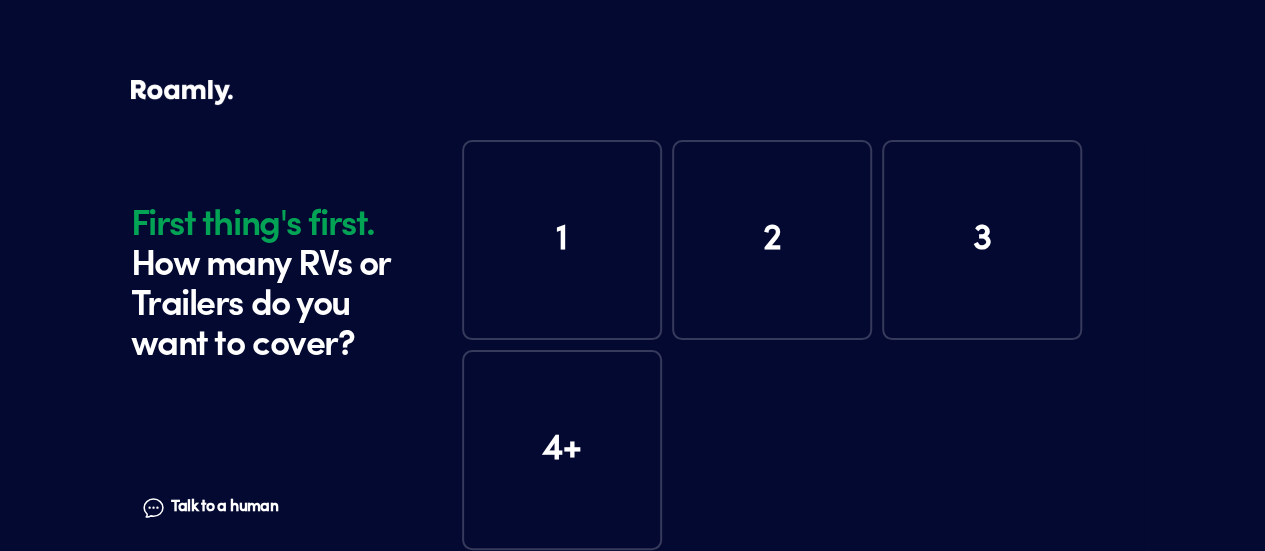 click on "1" at bounding box center [562, 240] 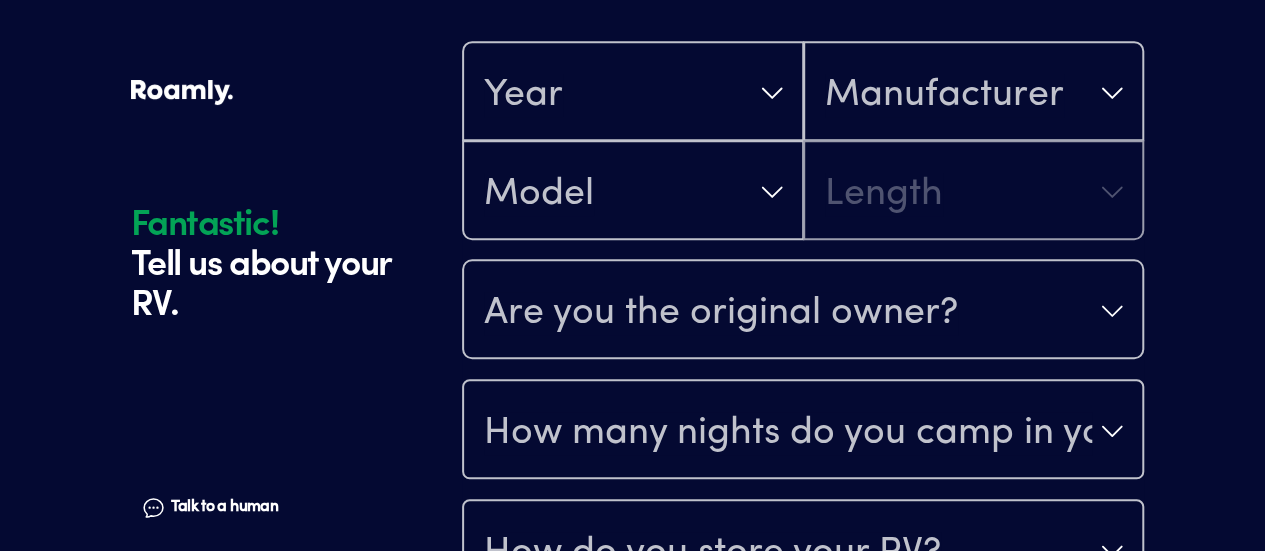 scroll, scrollTop: 690, scrollLeft: 0, axis: vertical 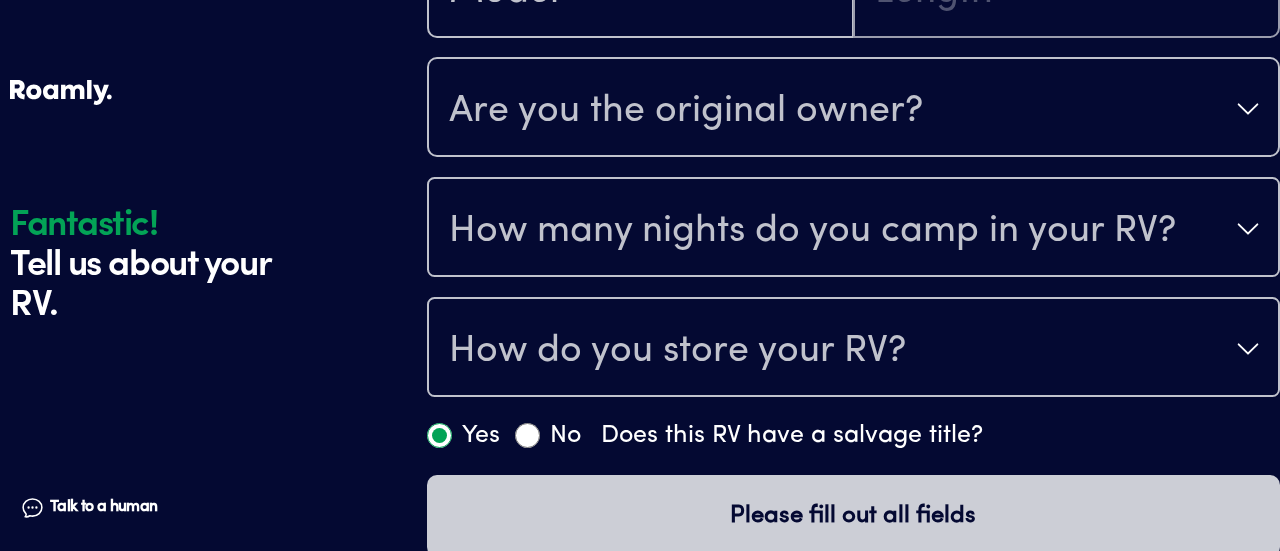 click on "How many nights do you camp in your RV?" at bounding box center (812, 231) 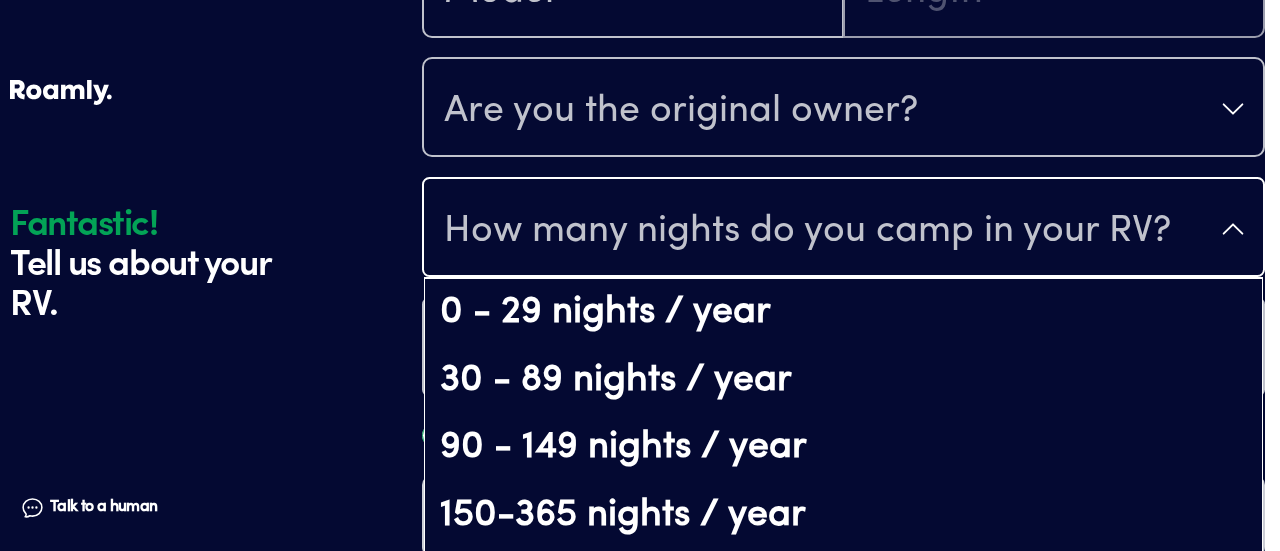 click on "Fantastic! Tell us about your RV. Talk to a human Chat 1 2 3 4+ Edit How many RVs or Trailers do you want to cover? Fantastic! Tell us about your RV. Talk to a human Chat Year Manufacturer Model Length Are you the original owner? How many nights do you camp in your RV? 0 - 29 nights / year 30 - 89 nights / year 90 - 149 nights / year 150-365 nights / year It's your primary residence How do you store your RV? Yes No Does this RV have a salvage title? Please fill out all fields" at bounding box center (632, -52) 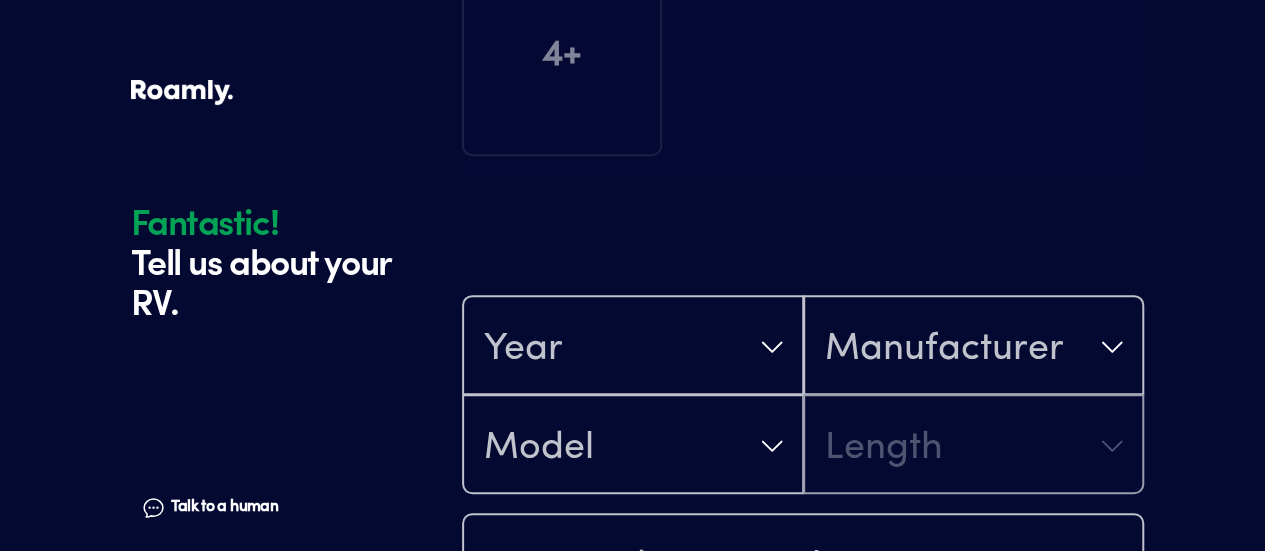 scroll, scrollTop: 425, scrollLeft: 0, axis: vertical 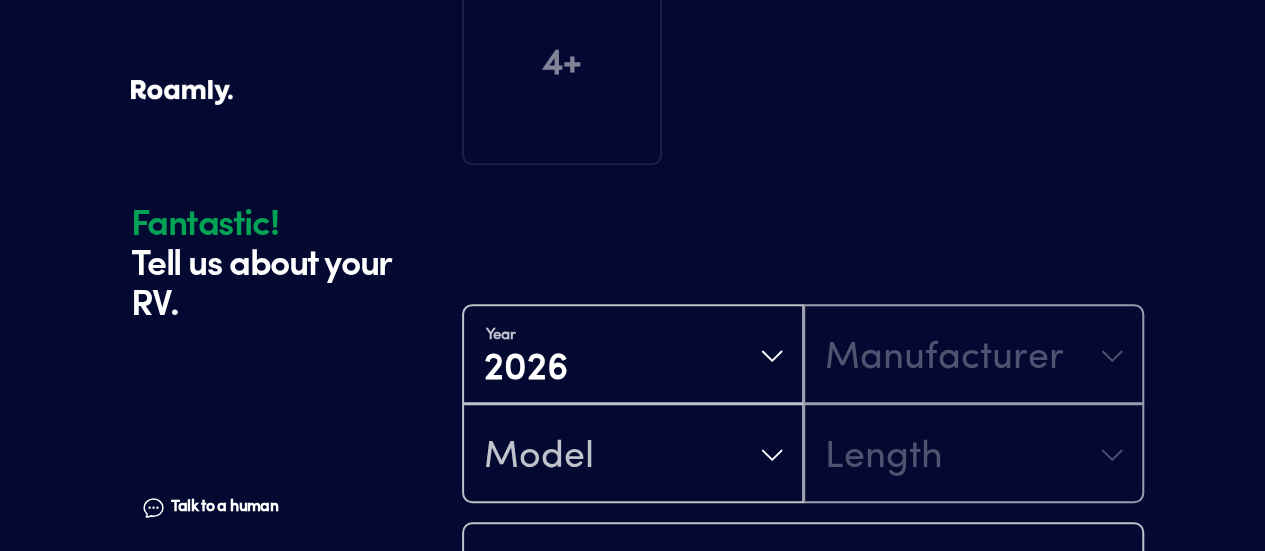 click on "Fantastic! Tell us about your RV. Talk to a human Chat 1 2 3 4+ Edit How many RVs or Trailers do you want to cover? Fantastic! Tell us about your RV. Talk to a human Chat Year 2026 Manufacturer Model Length Are you the original owner? How many nights do you camp in your RV? How do you store your RV? Yes No Does this RV have a salvage title? Please fill out all fields" at bounding box center [633, 313] 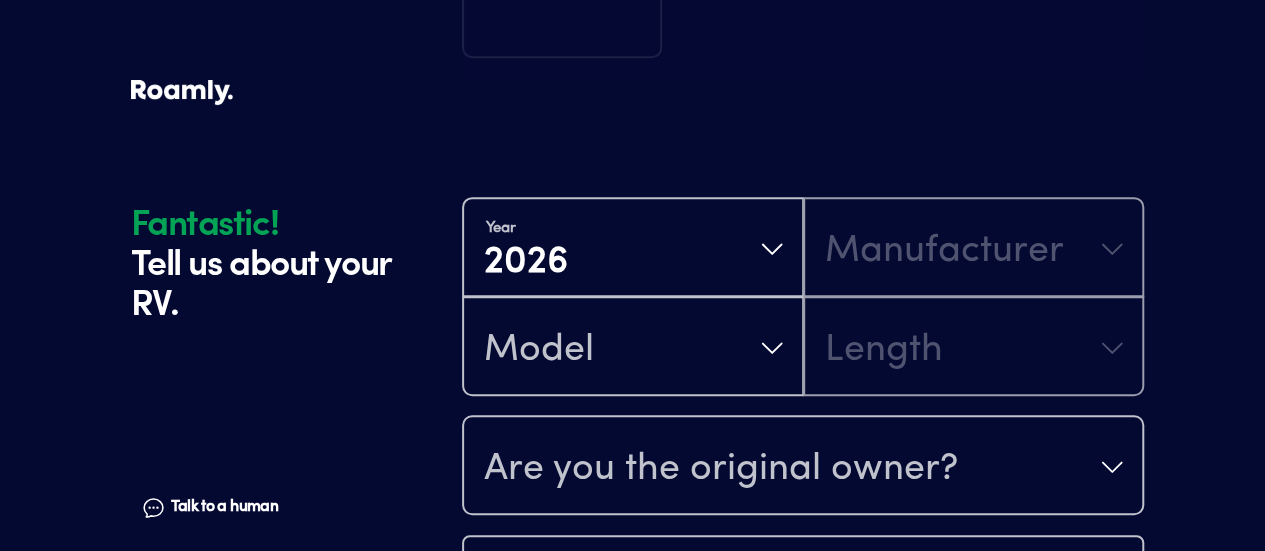 scroll, scrollTop: 525, scrollLeft: 0, axis: vertical 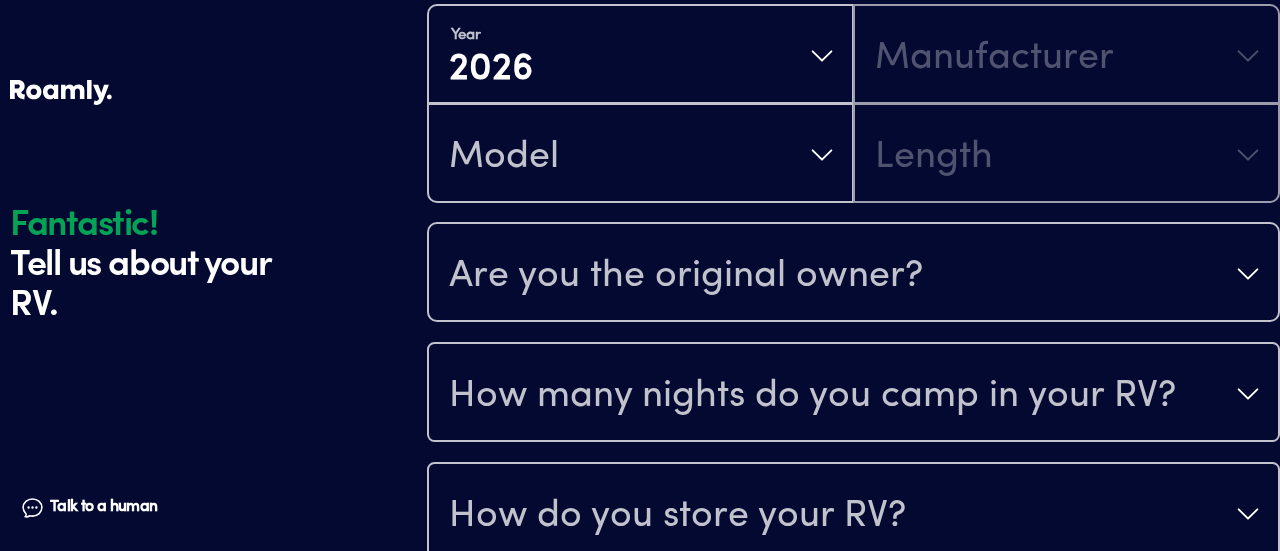 click on "Are you the original owner?" at bounding box center [686, 276] 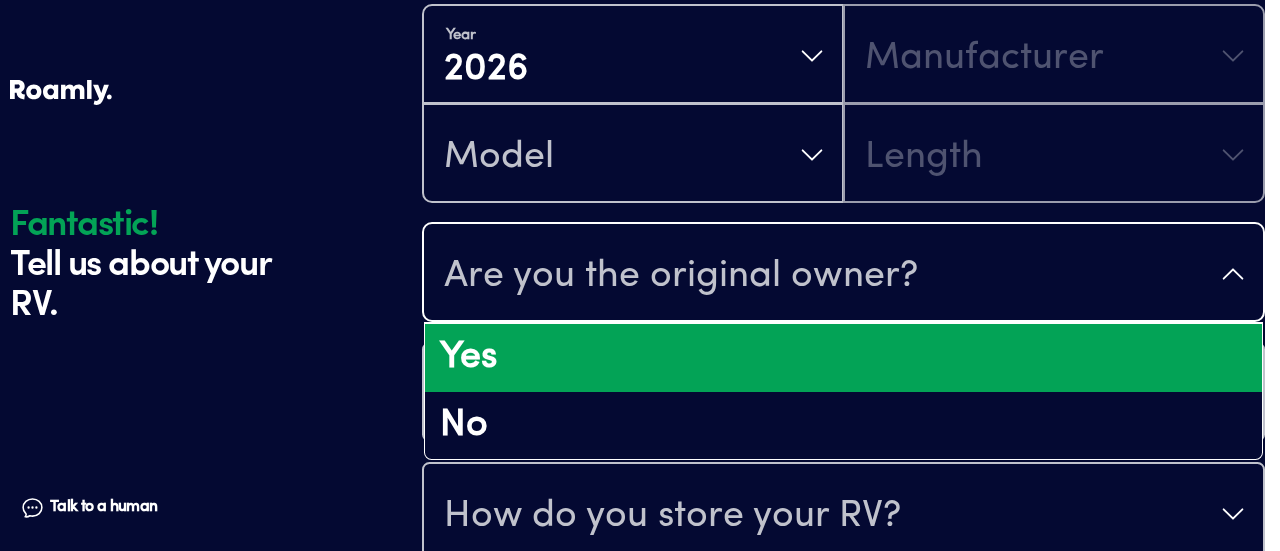 click on "Yes" at bounding box center (843, 358) 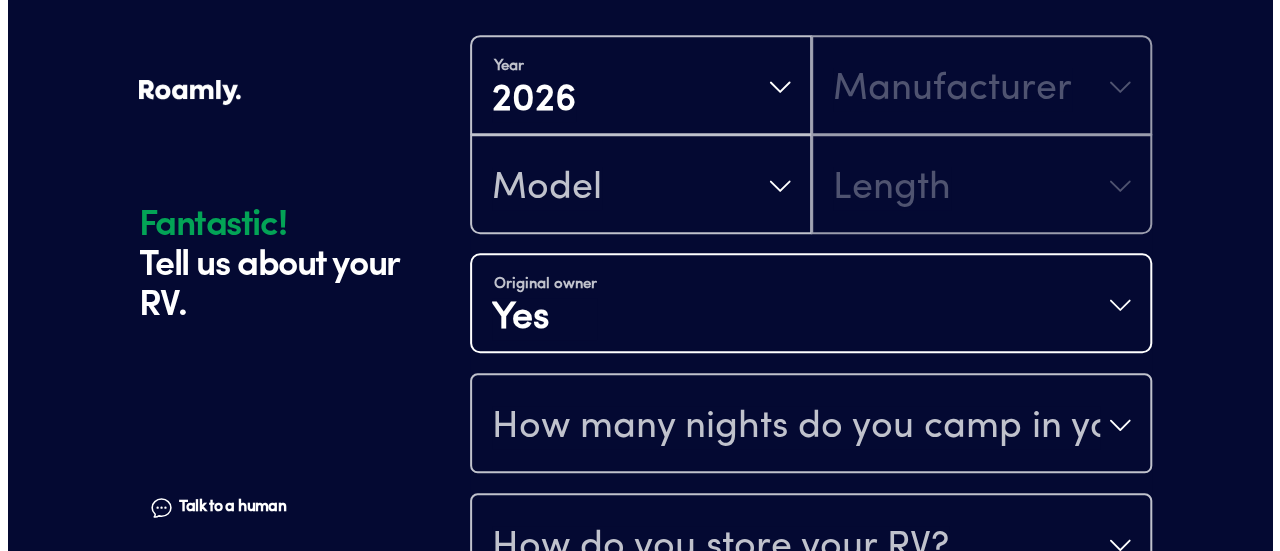scroll, scrollTop: 725, scrollLeft: 0, axis: vertical 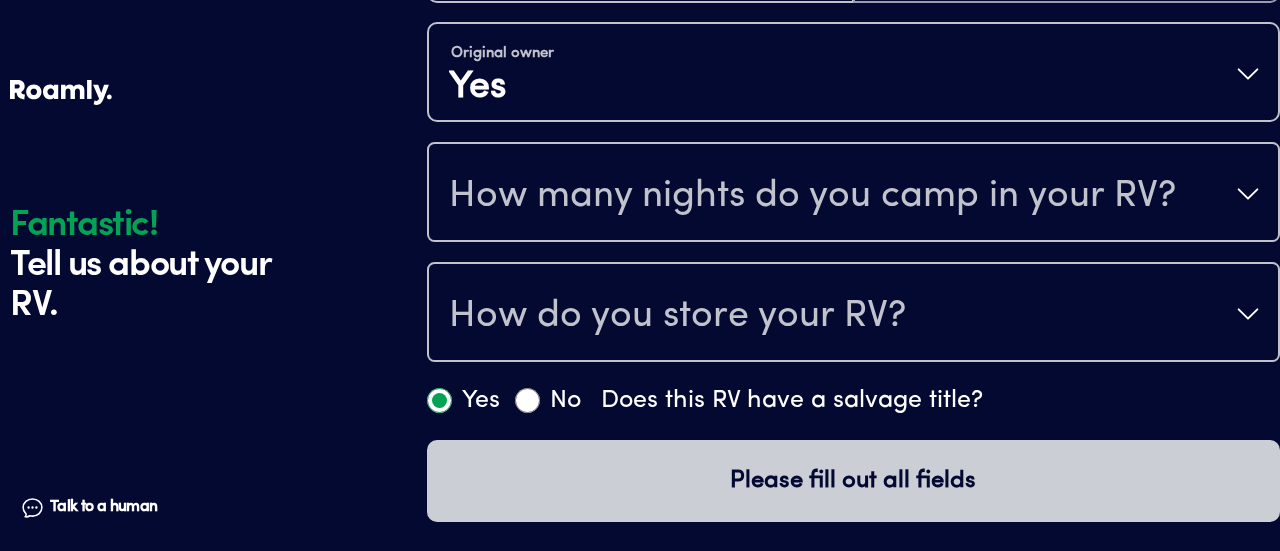 click on "How many nights do you camp in your RV?" at bounding box center [812, 196] 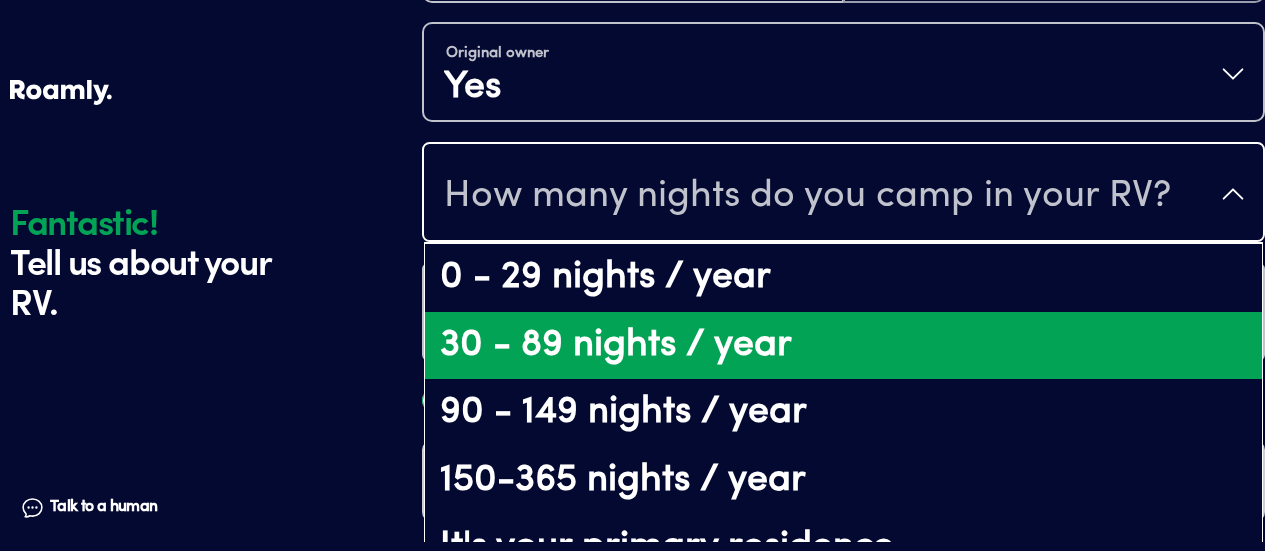 click on "30 - 89 nights / year" at bounding box center [843, 346] 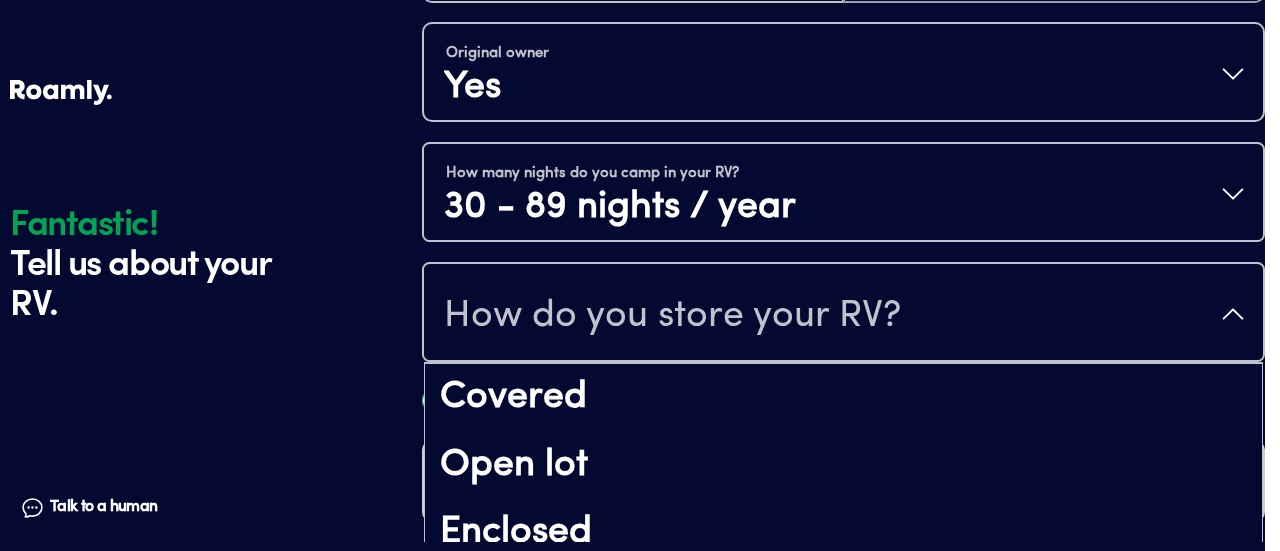 click on "How do you store your RV?" at bounding box center [672, 316] 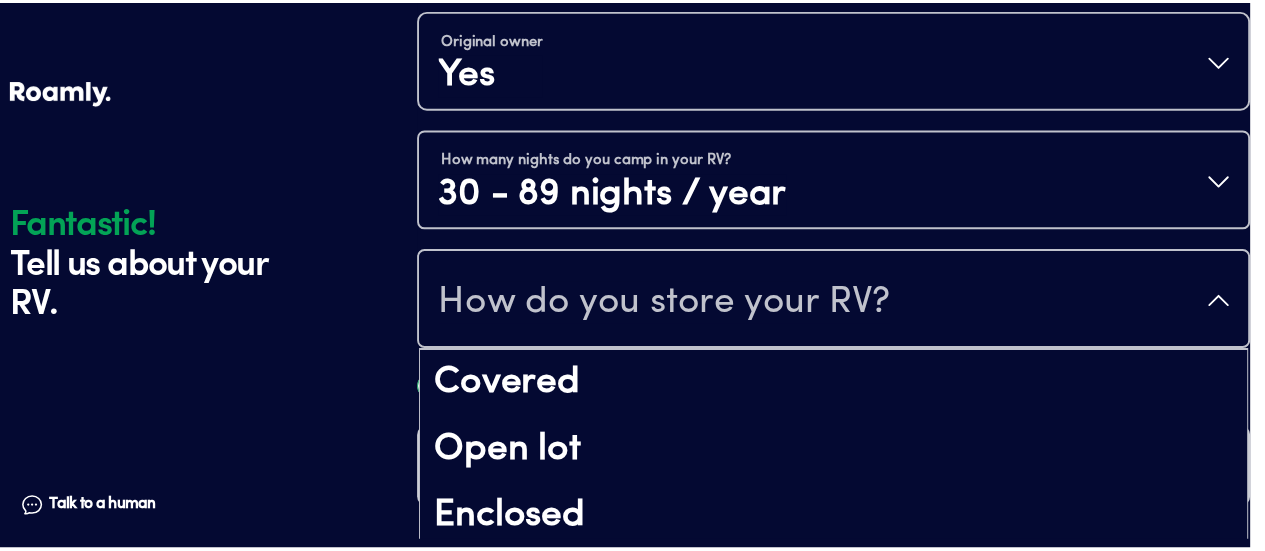 scroll, scrollTop: 25, scrollLeft: 0, axis: vertical 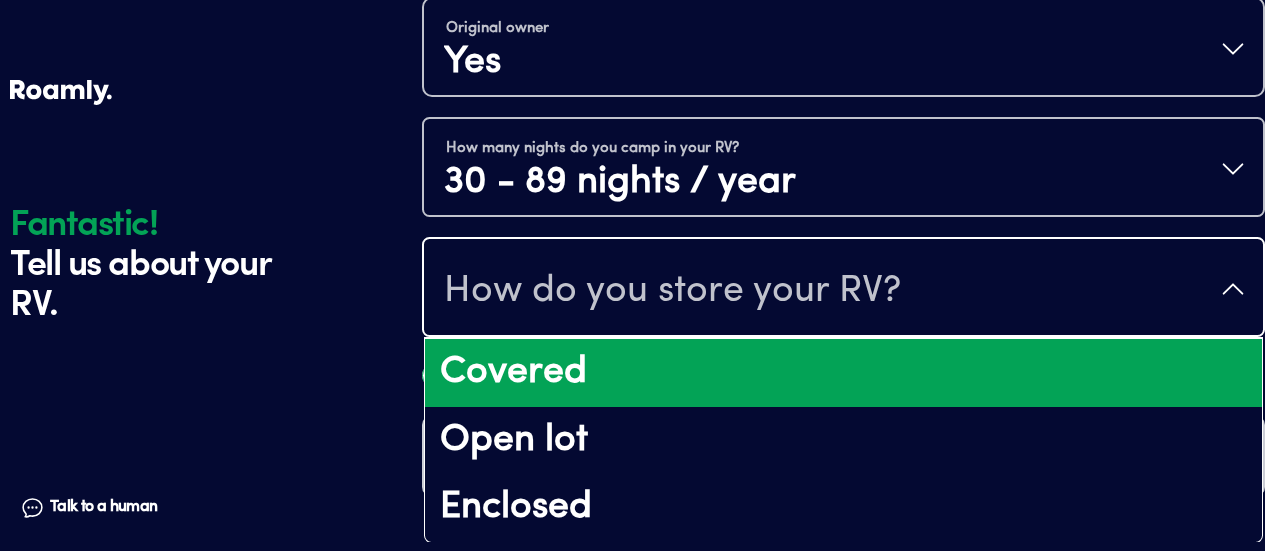 click on "Covered" at bounding box center (843, 373) 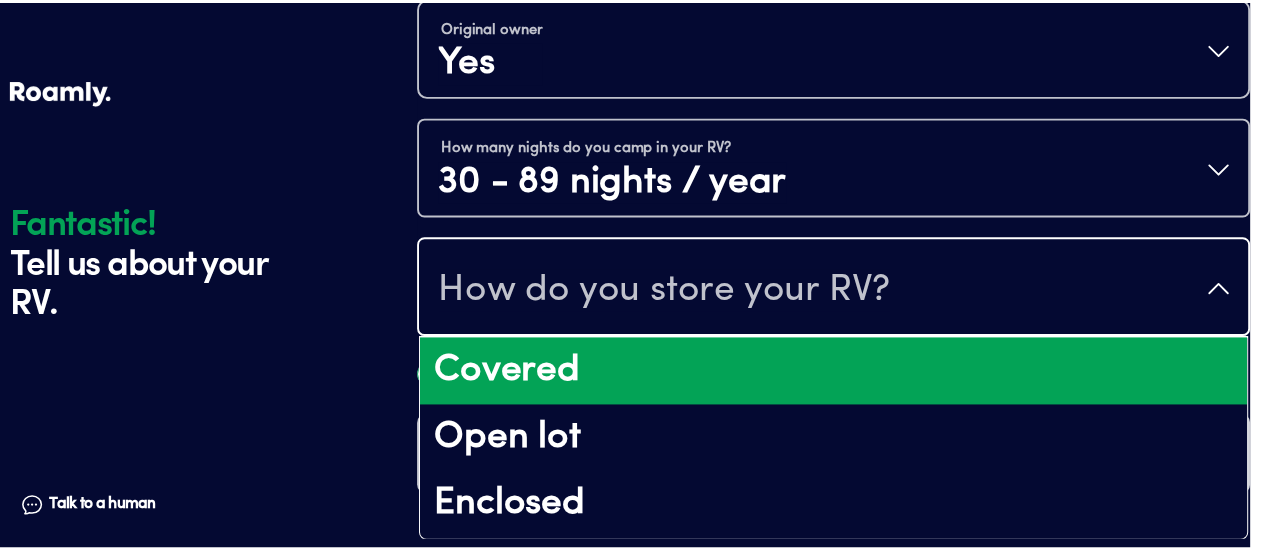 scroll, scrollTop: 0, scrollLeft: 0, axis: both 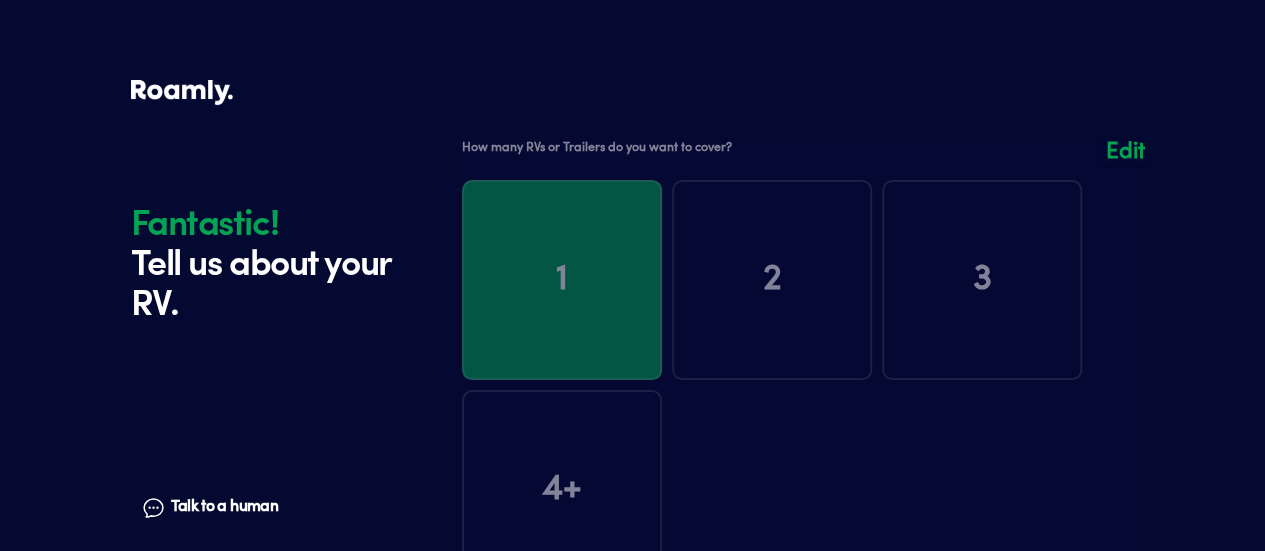 click on "Talk to a human" at bounding box center (224, 507) 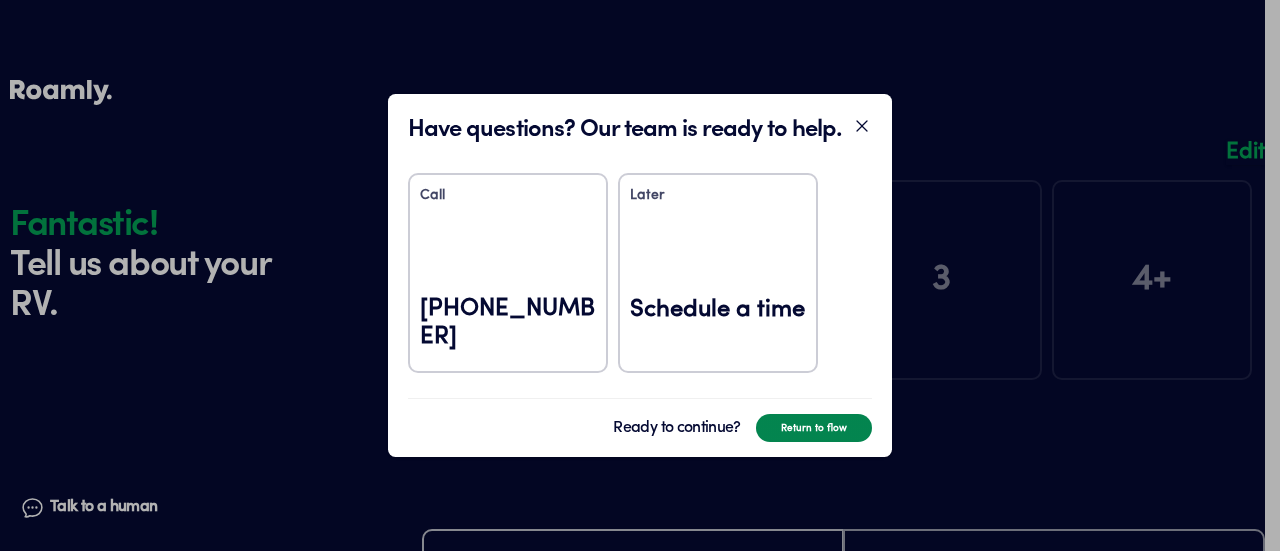 click on "Return to flow" at bounding box center (814, 428) 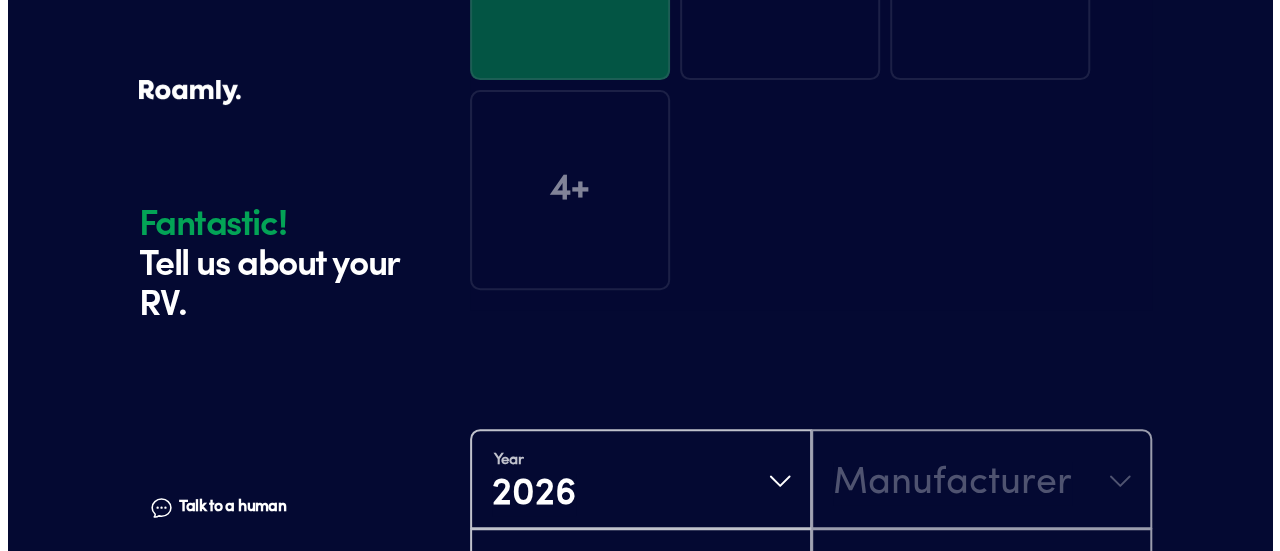 scroll, scrollTop: 400, scrollLeft: 0, axis: vertical 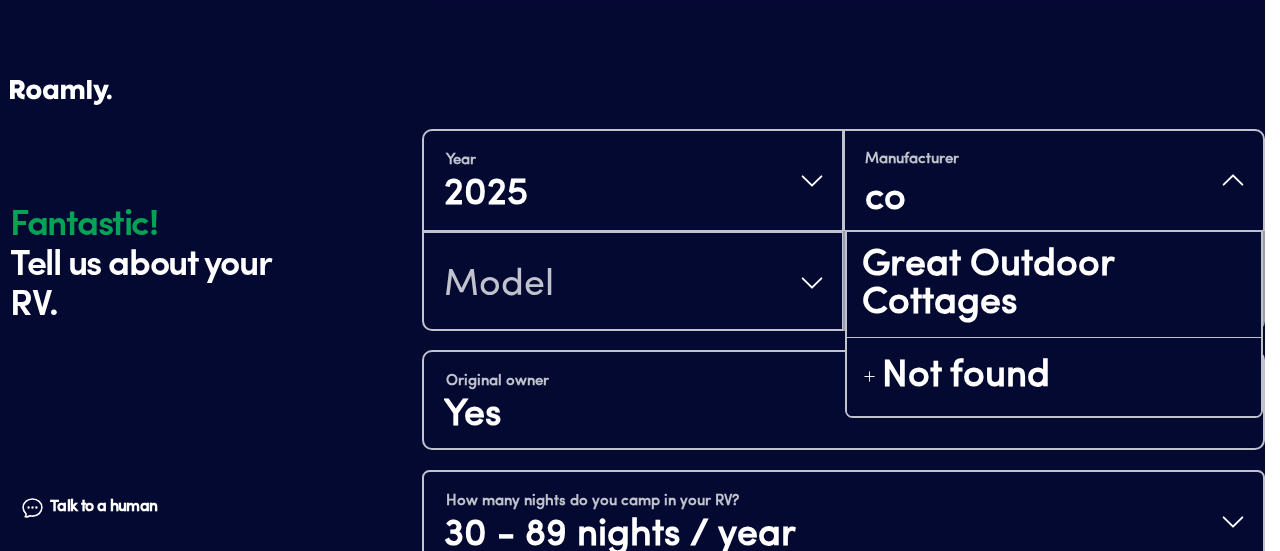 type on "c" 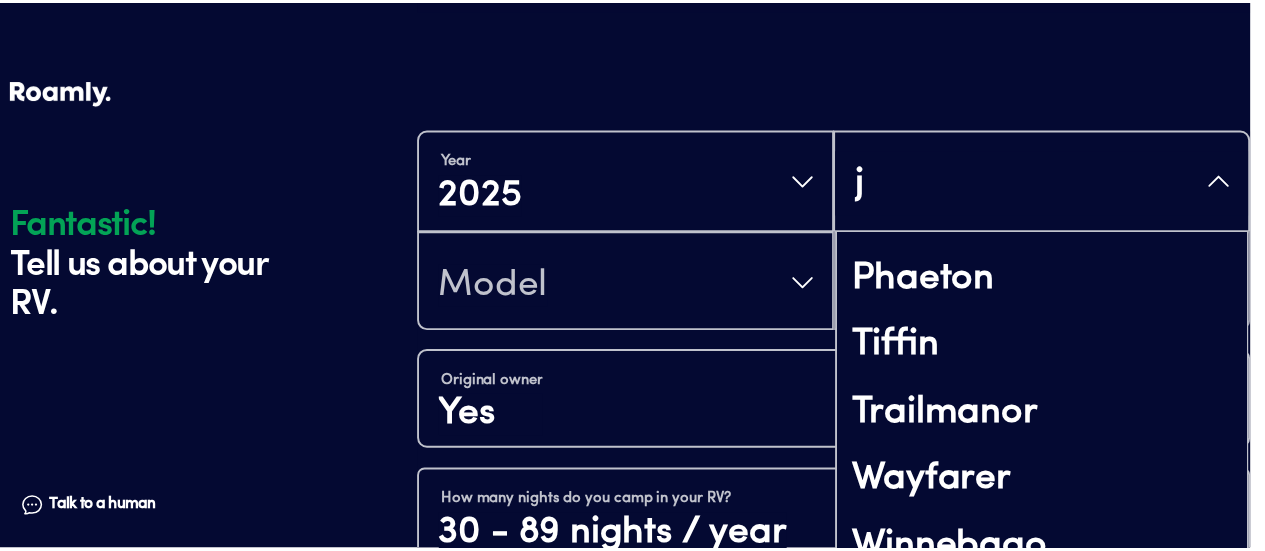 scroll, scrollTop: 0, scrollLeft: 0, axis: both 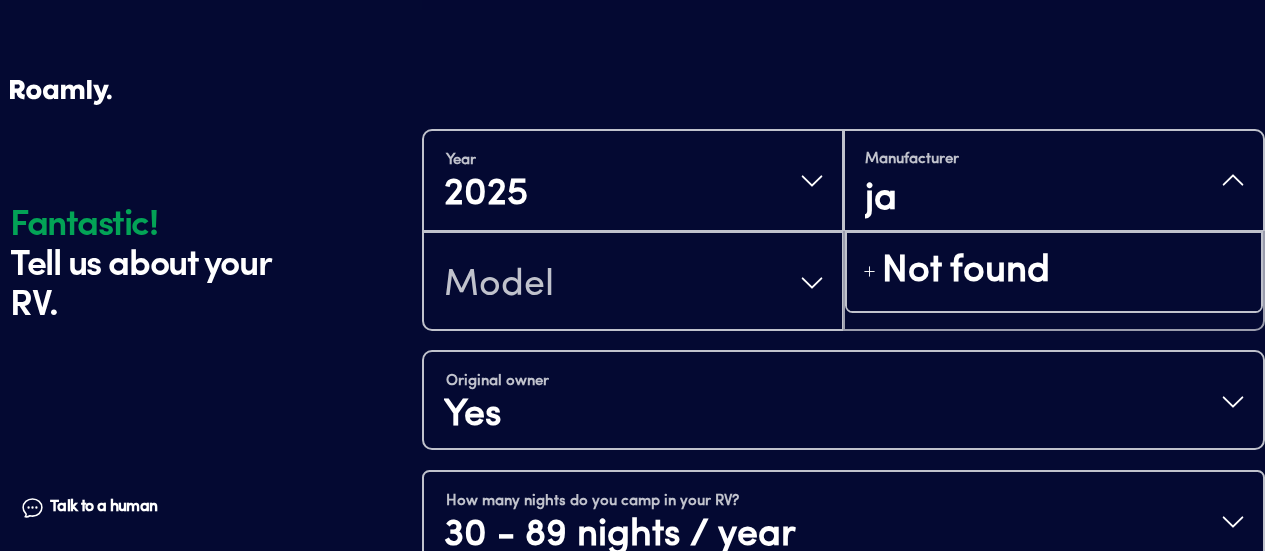 type on "j" 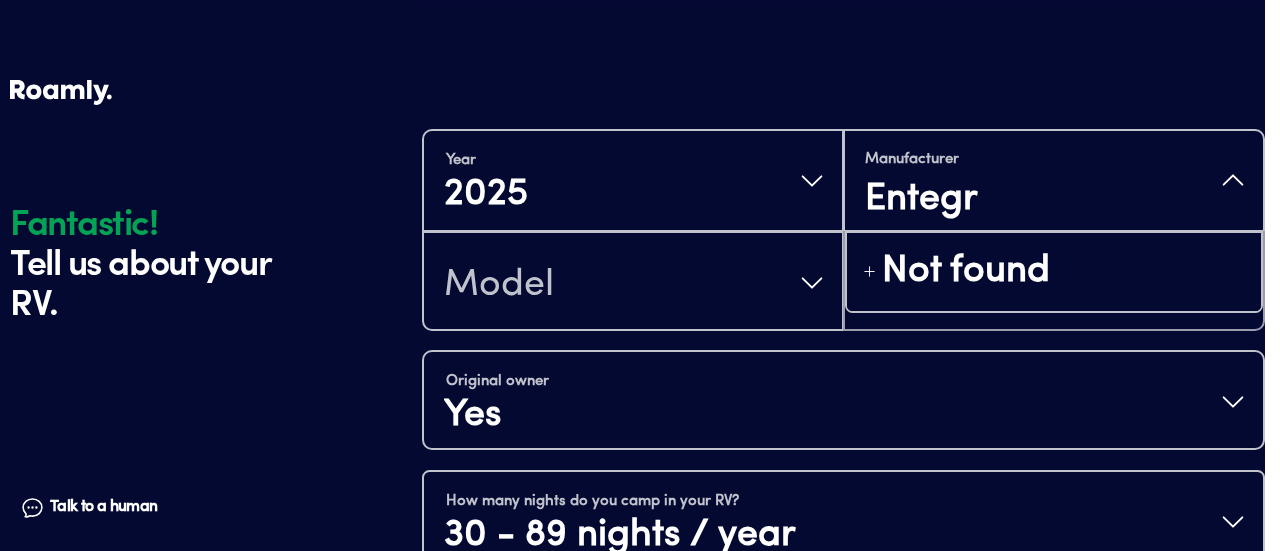 type on "Entegra" 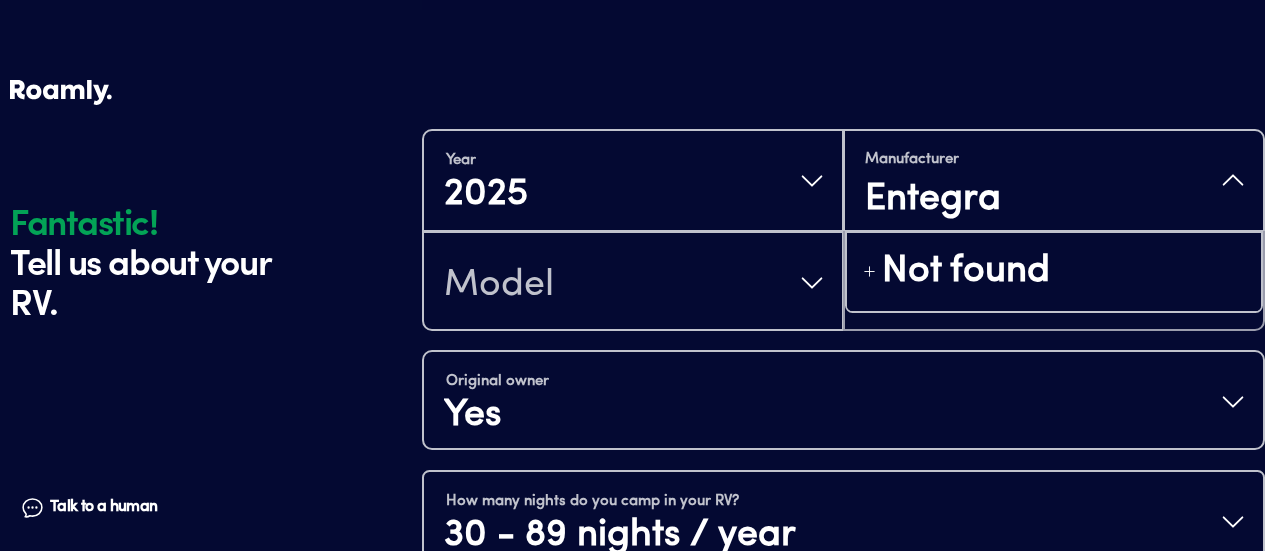 click on "Year 2025 Manufacturer Entegra Not found Model Length" at bounding box center [843, 230] 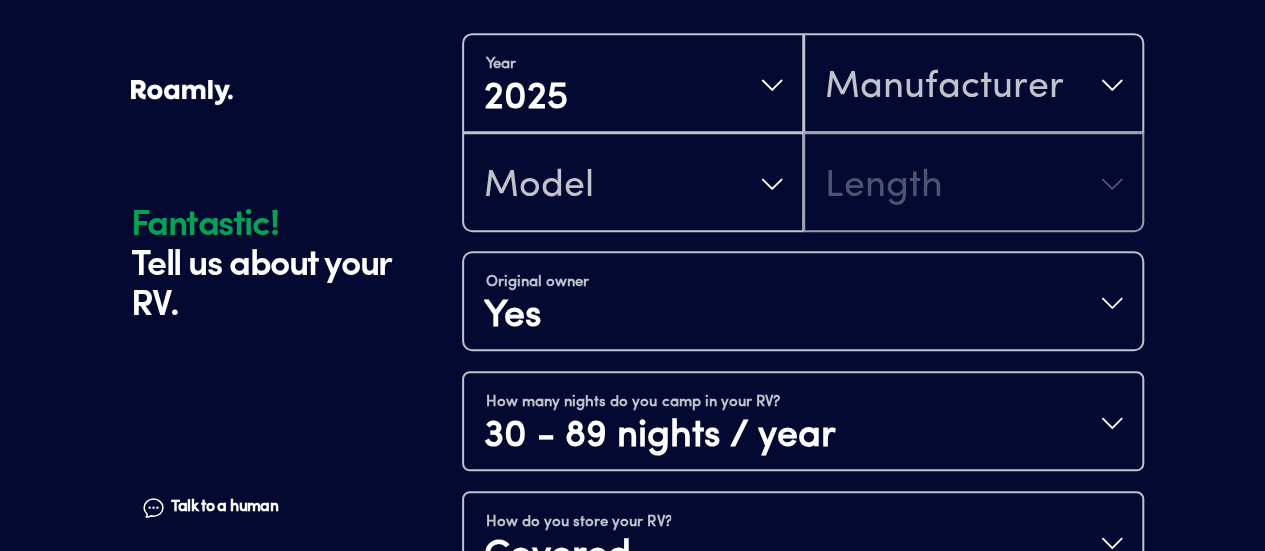 scroll, scrollTop: 725, scrollLeft: 0, axis: vertical 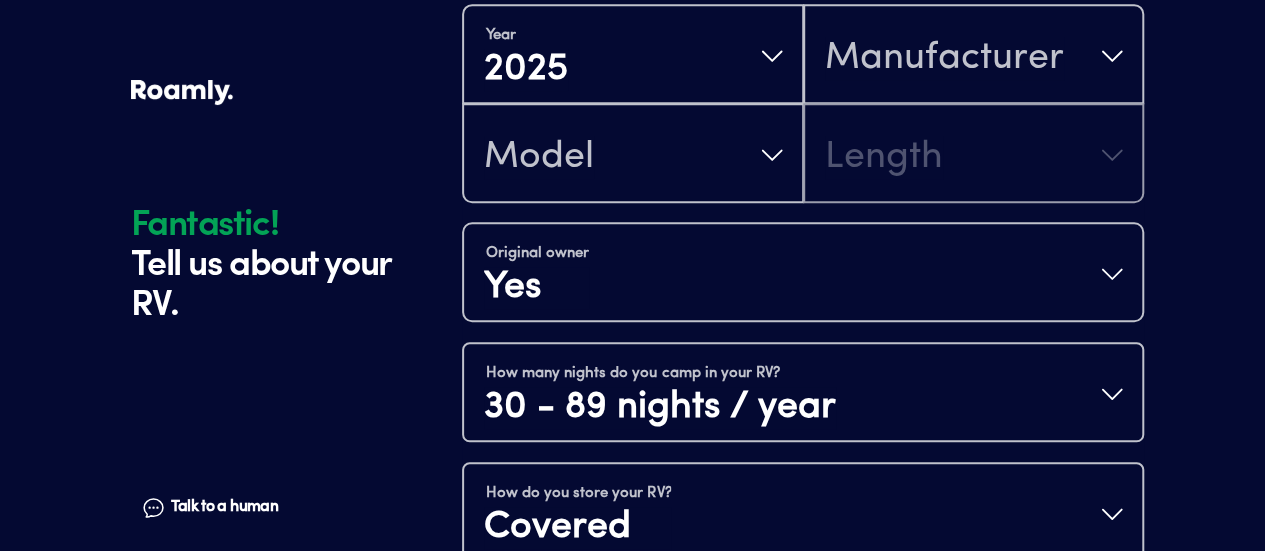 click on "Talk to a human" at bounding box center (224, 507) 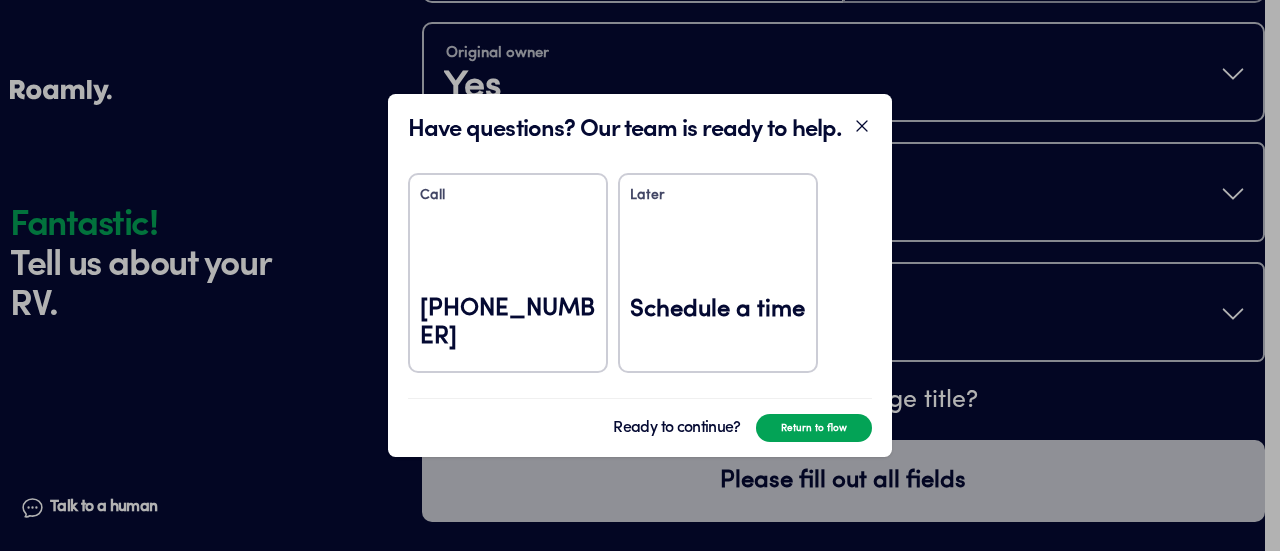 click on "Schedule a time" at bounding box center (718, 323) 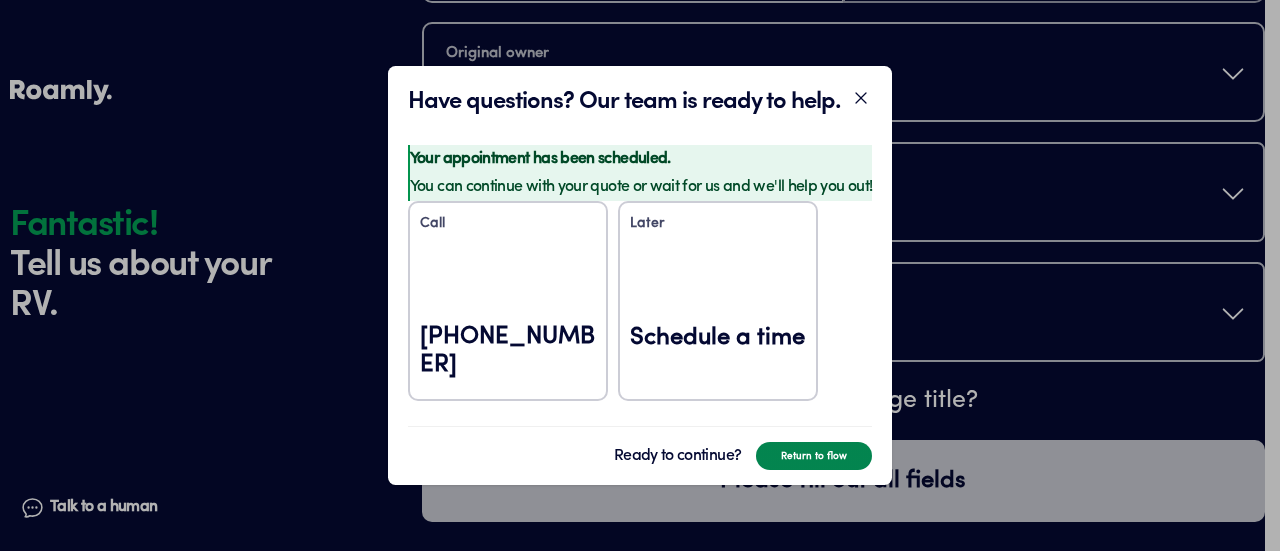 click on "Return to flow" at bounding box center [814, 456] 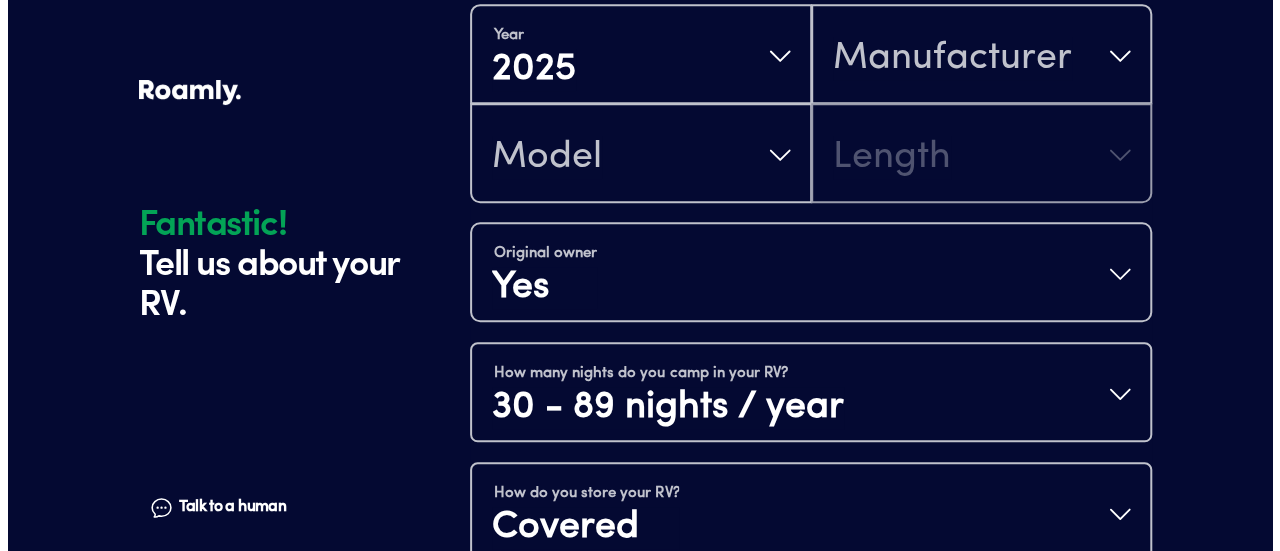 scroll, scrollTop: 425, scrollLeft: 0, axis: vertical 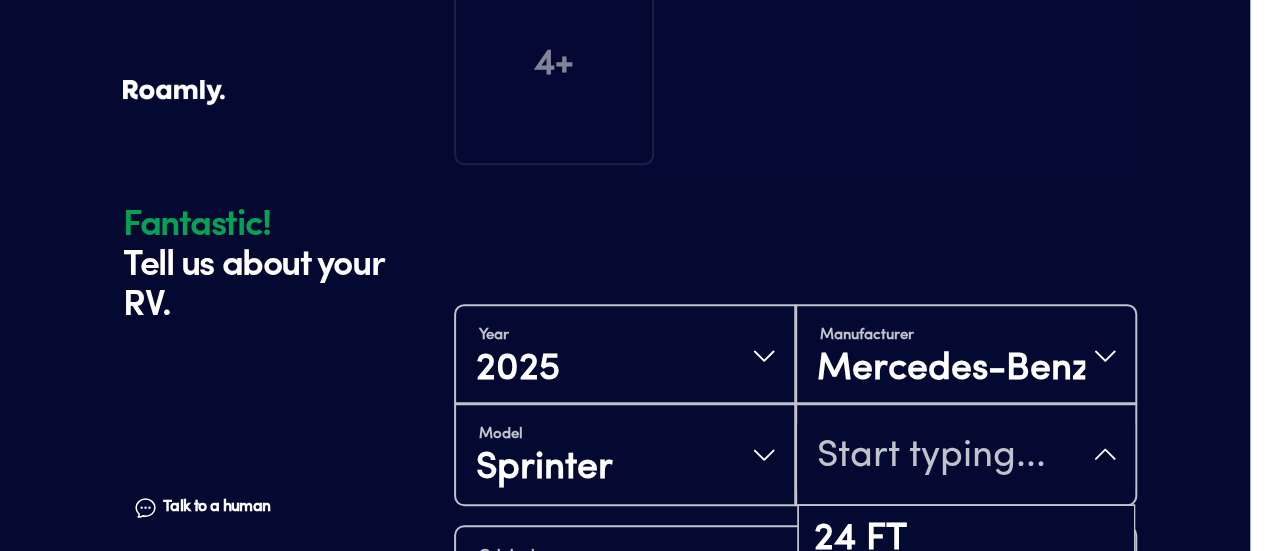 click on "Fantastic! Tell us about your RV. Talk to a human Chat 1 2 3 4+ Edit How many RVs or Trailers do you want to cover? Fantastic! Tell us about your RV. Talk to a human Chat Year 2025 Manufacturer Mercedes-Benz Model Sprinter 24 FT 23 FT 22 FT 21 FT 20 FT 19 FT 18 FT Not found Original owner Yes How many nights do you camp in your RV? 30 - 89 nights / year How do you store your RV? Covered Yes No Does this RV have a salvage title? Please fill out all fields" at bounding box center (625, 315) 